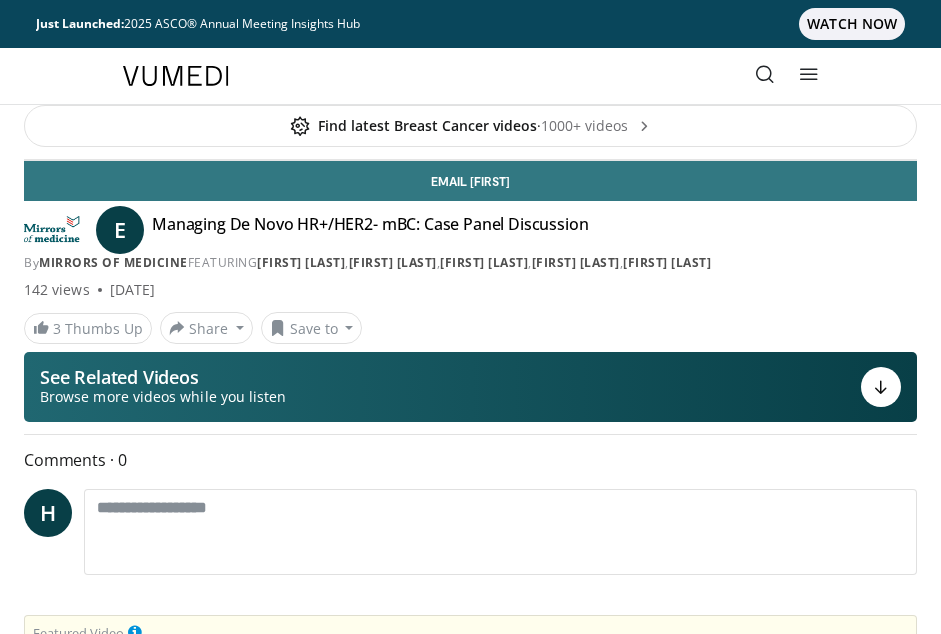 scroll, scrollTop: 0, scrollLeft: 0, axis: both 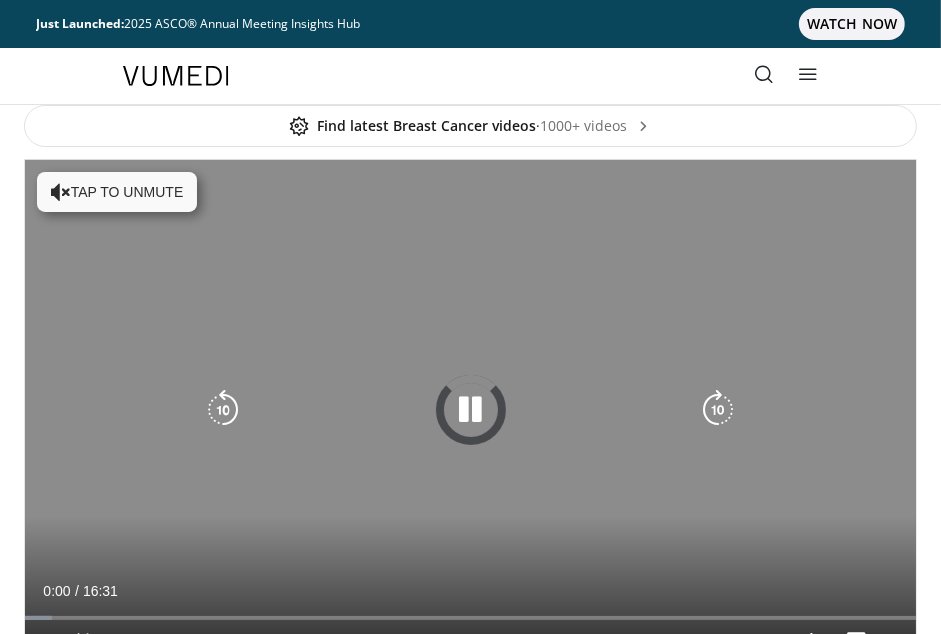 click at bounding box center (471, 410) 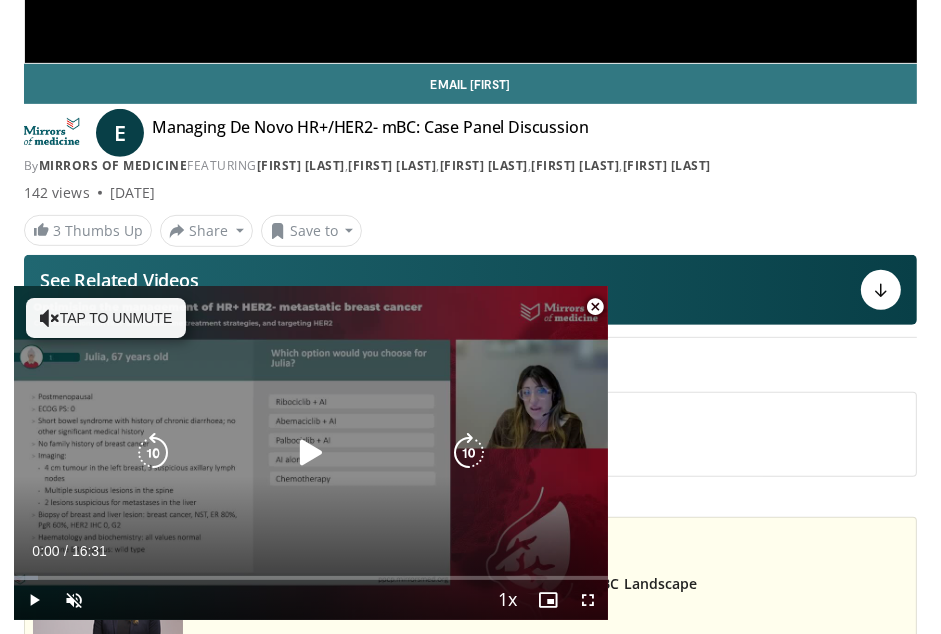 scroll, scrollTop: 600, scrollLeft: 0, axis: vertical 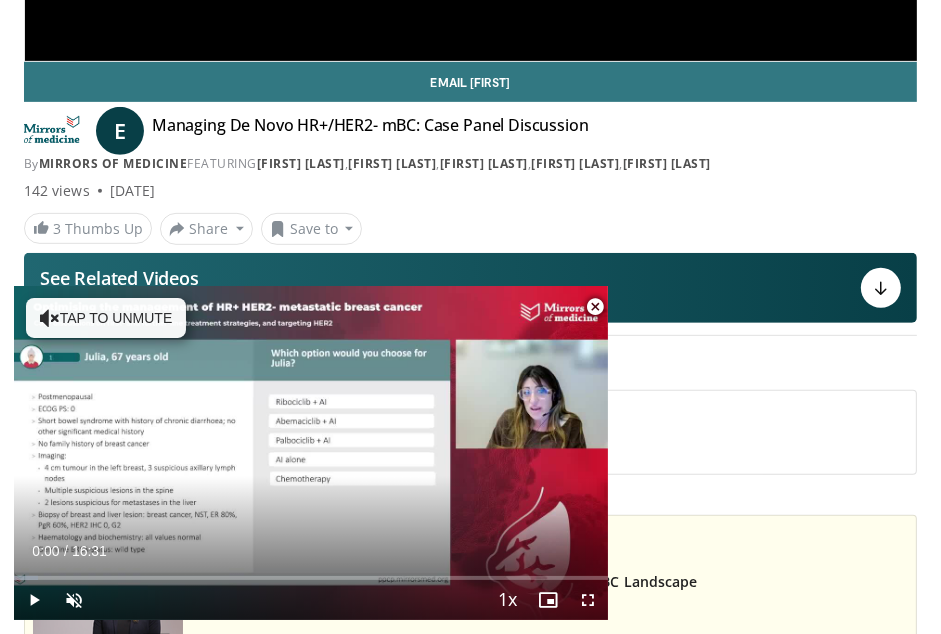 click at bounding box center (595, 307) 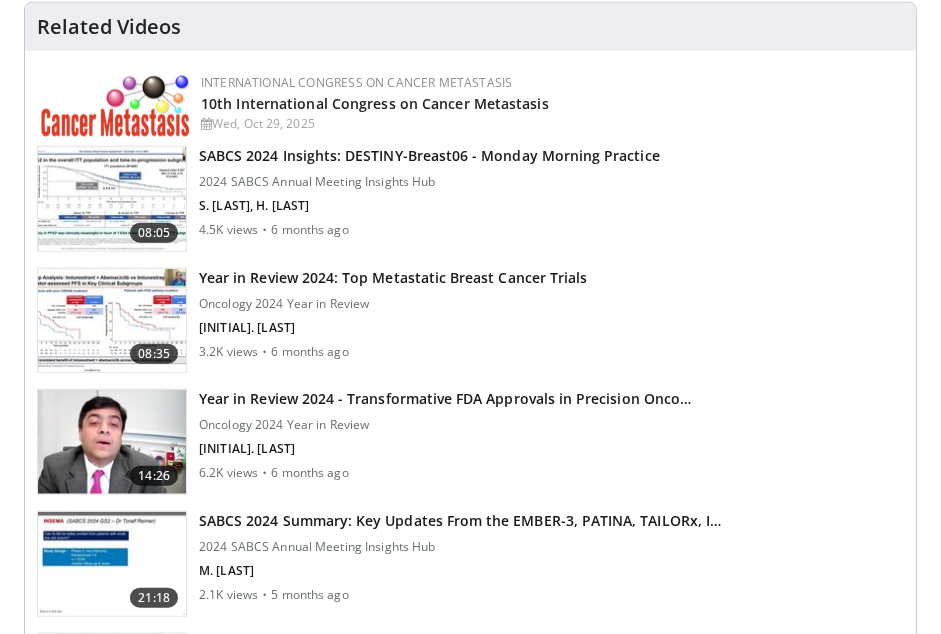 scroll, scrollTop: 1399, scrollLeft: 0, axis: vertical 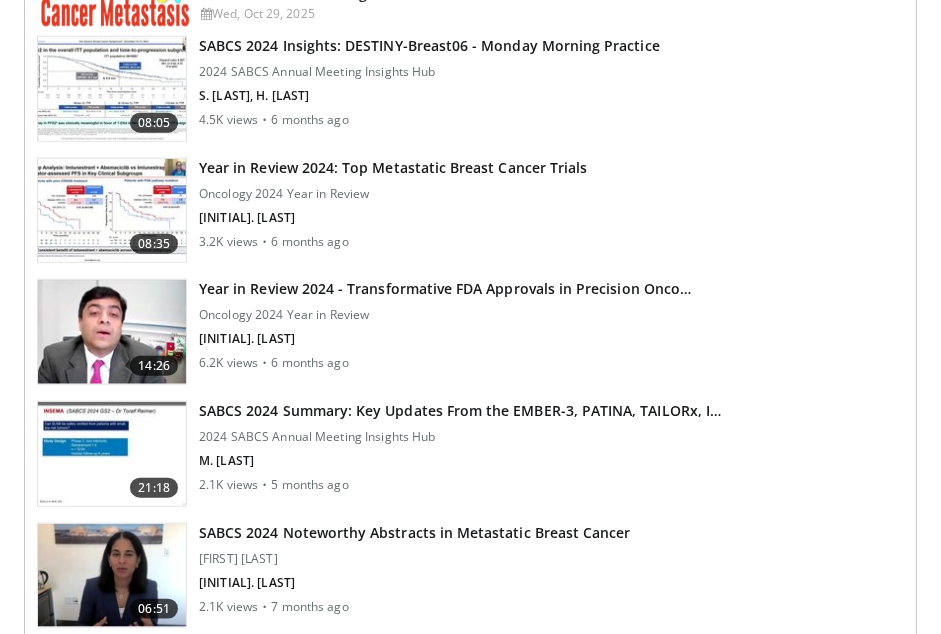 click at bounding box center [112, 211] 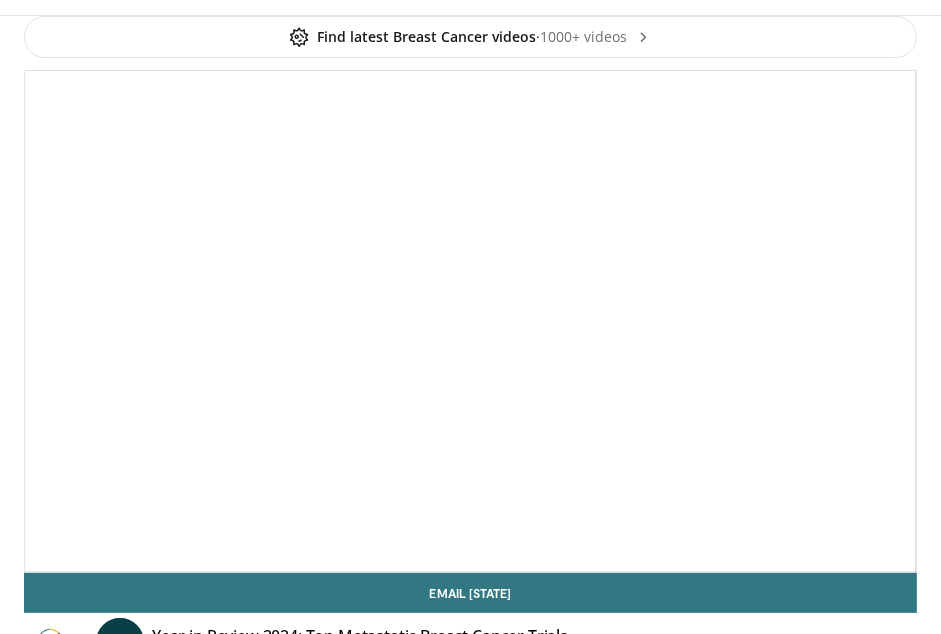 scroll, scrollTop: 99, scrollLeft: 0, axis: vertical 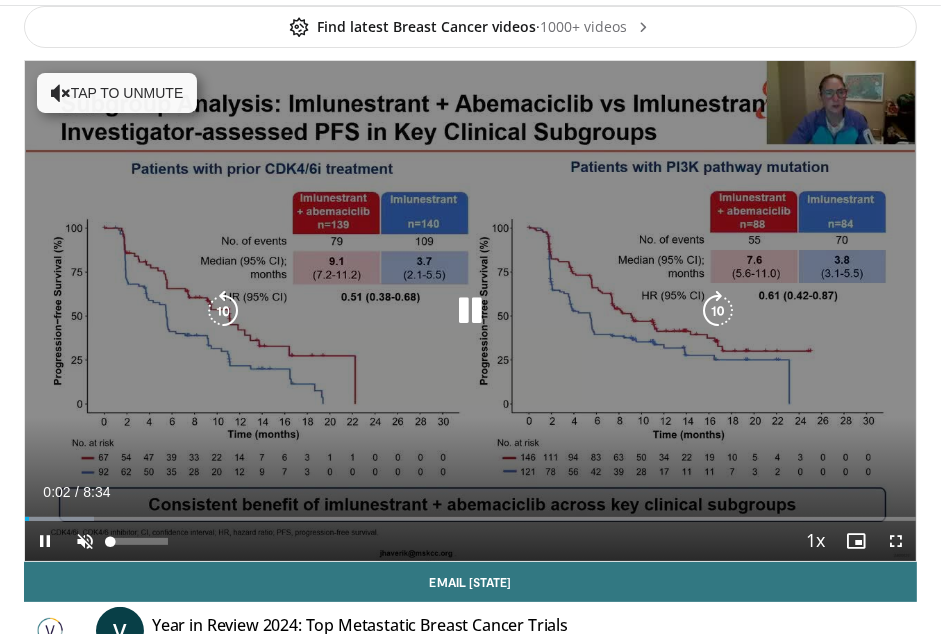 click on "19%" at bounding box center [139, 541] 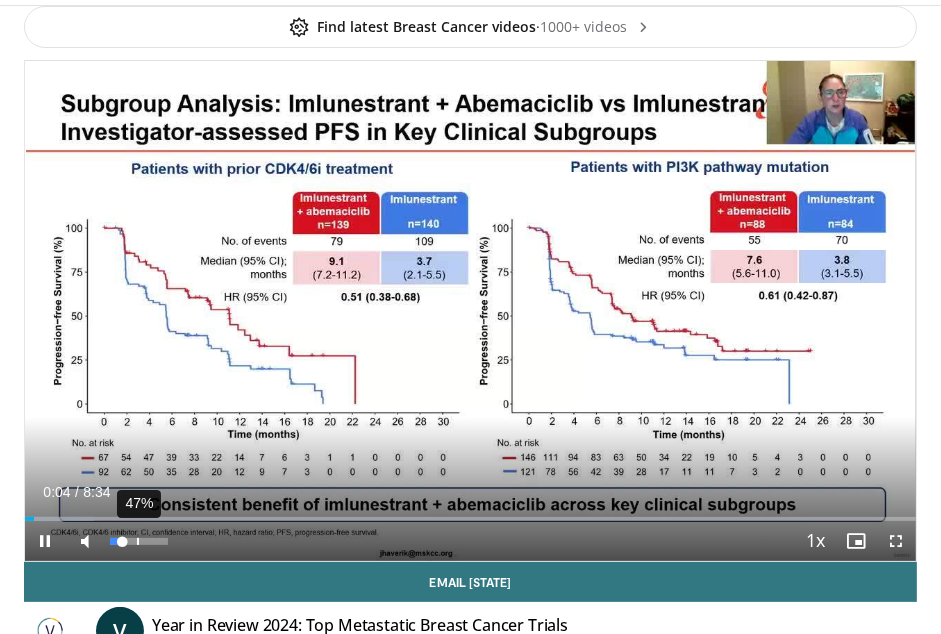 click on "47%" at bounding box center [139, 541] 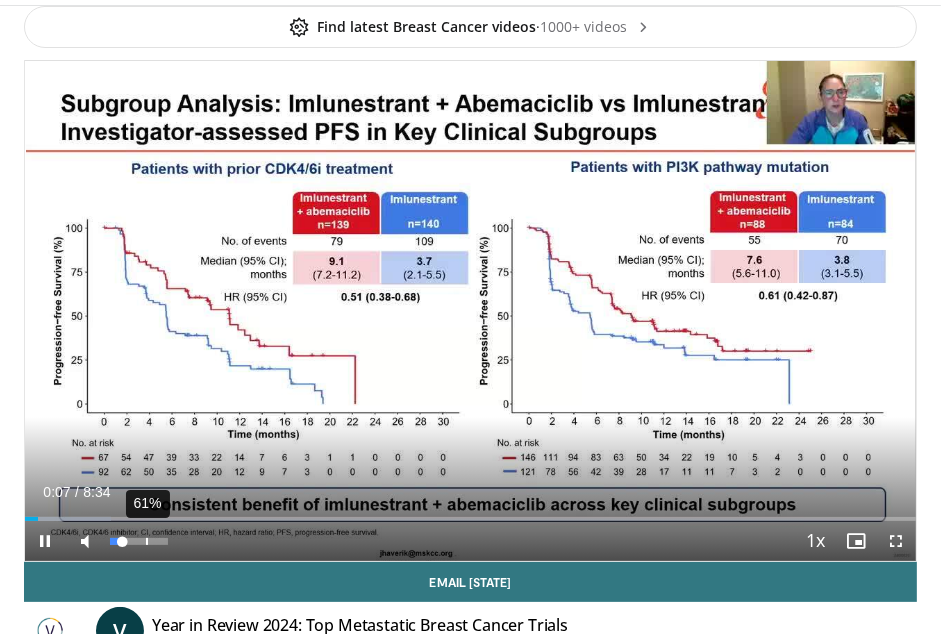click on "61%" at bounding box center (138, 541) 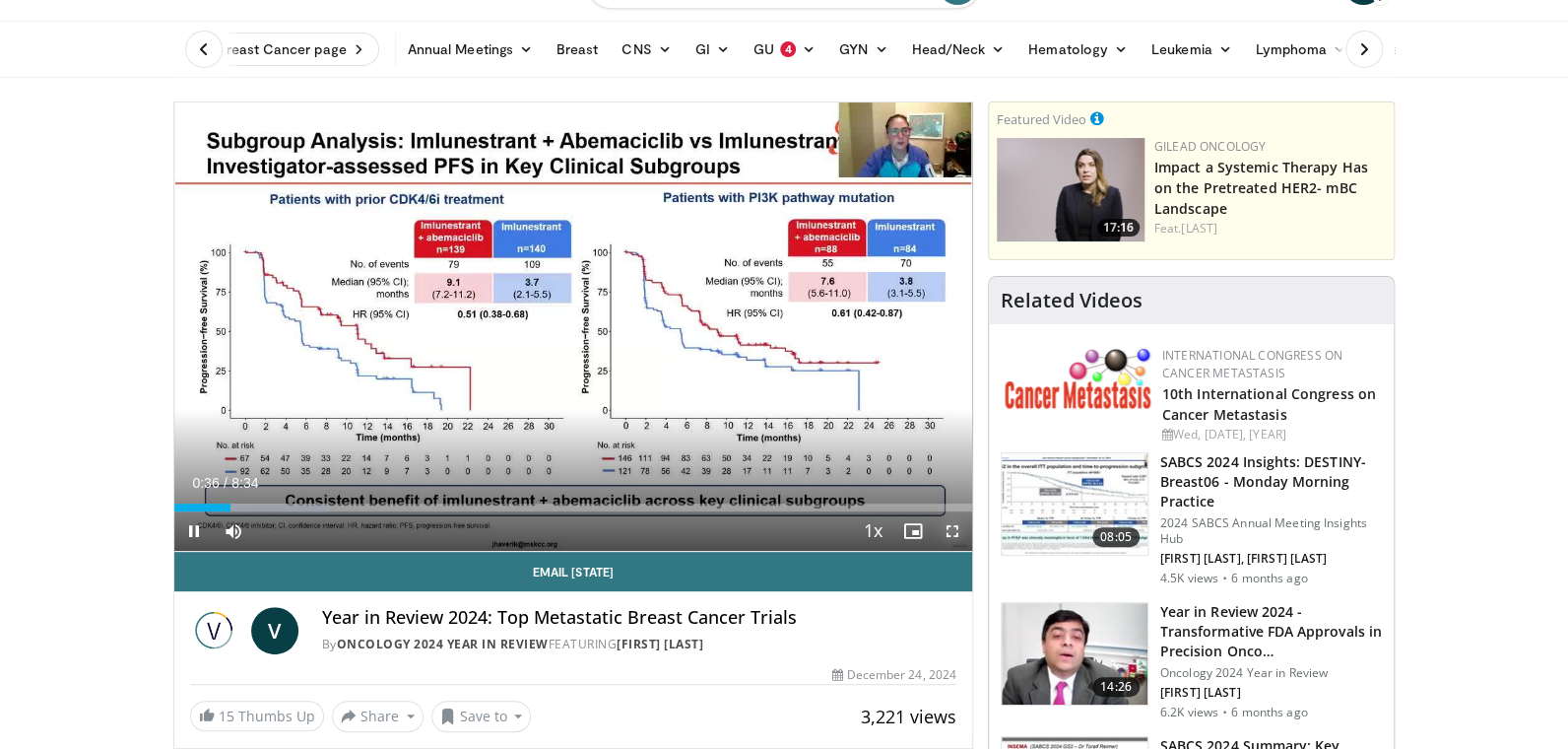 click at bounding box center (952, 531) 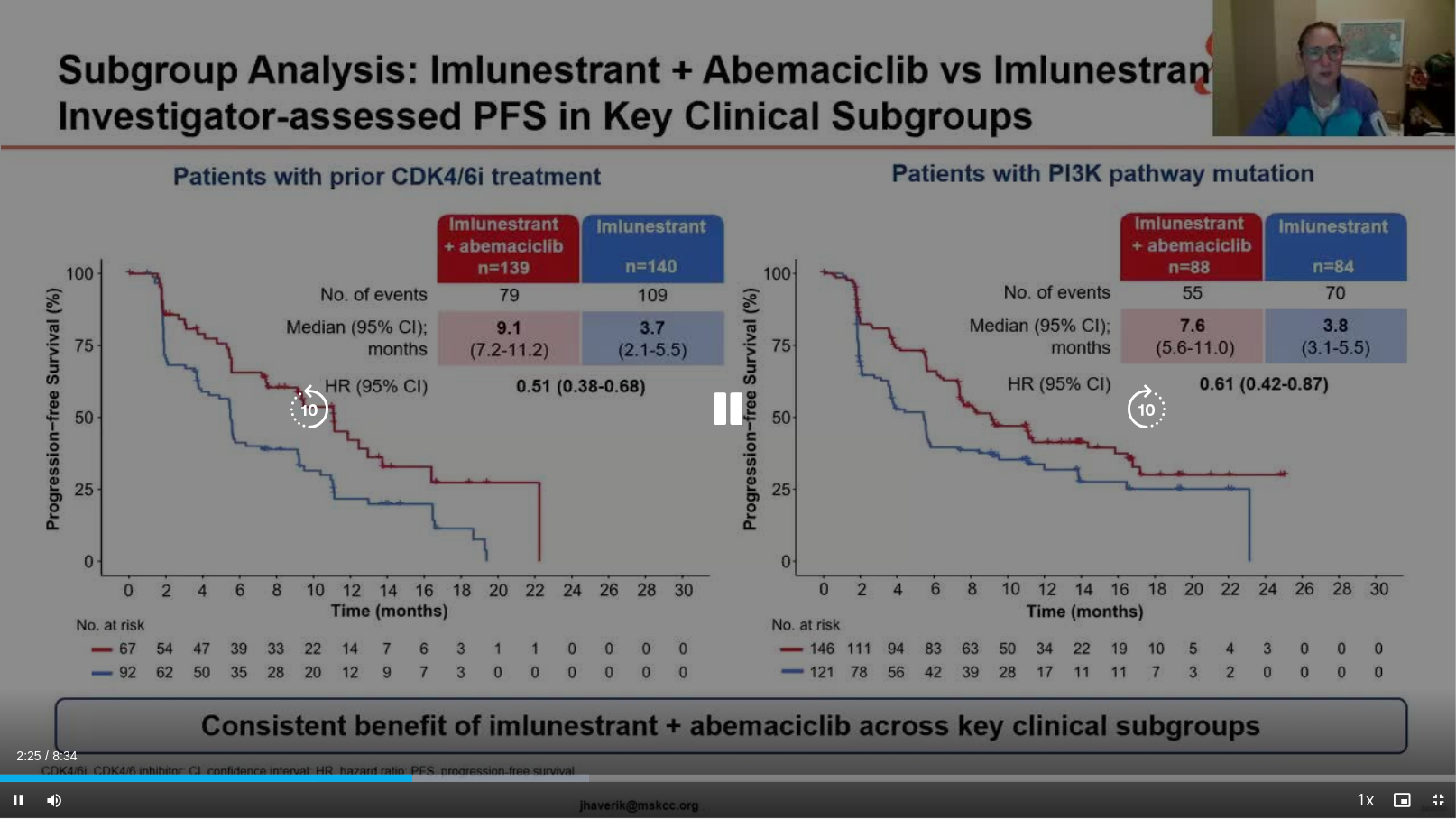 click at bounding box center [309, 410] 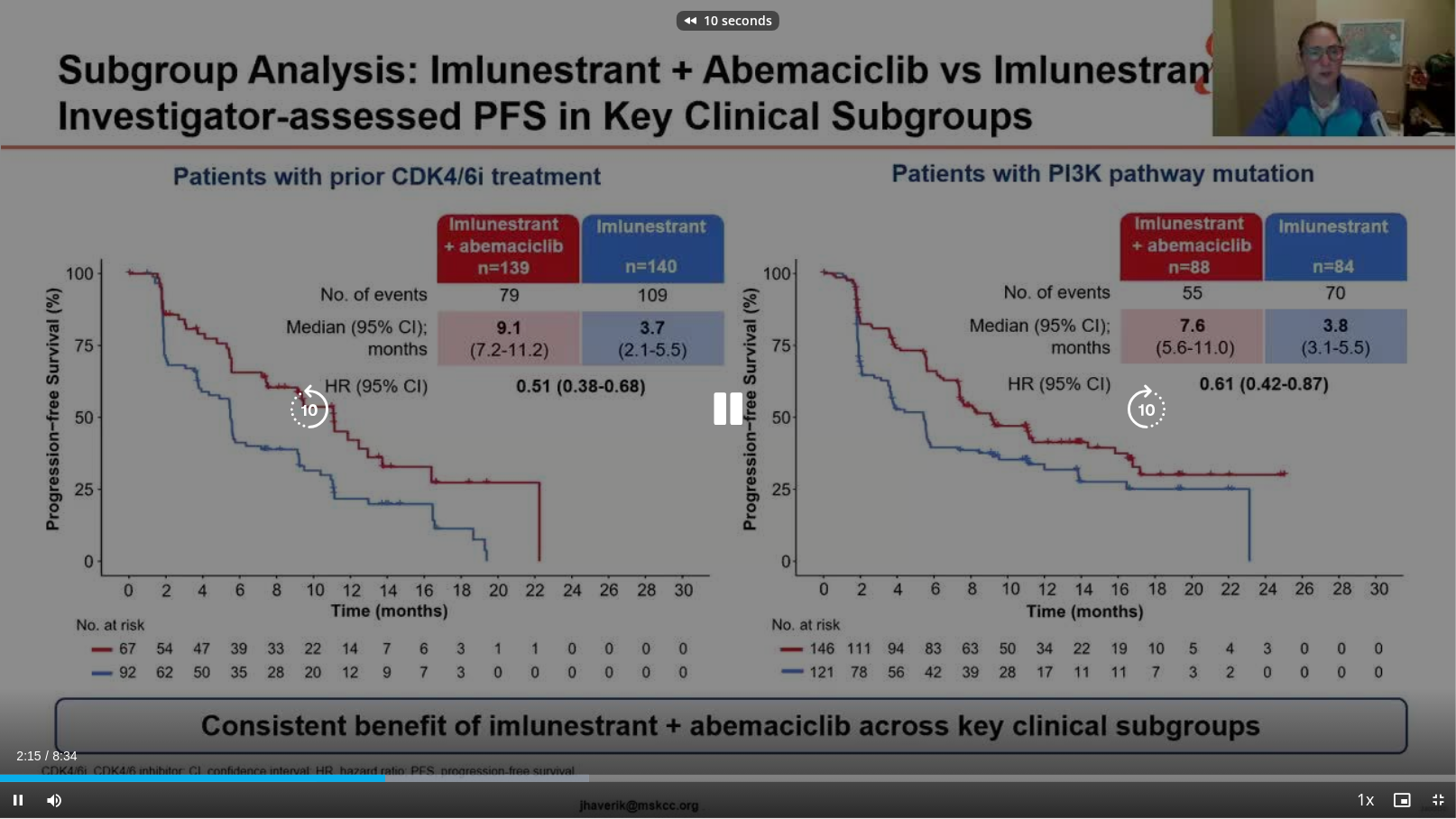 click at bounding box center [309, 410] 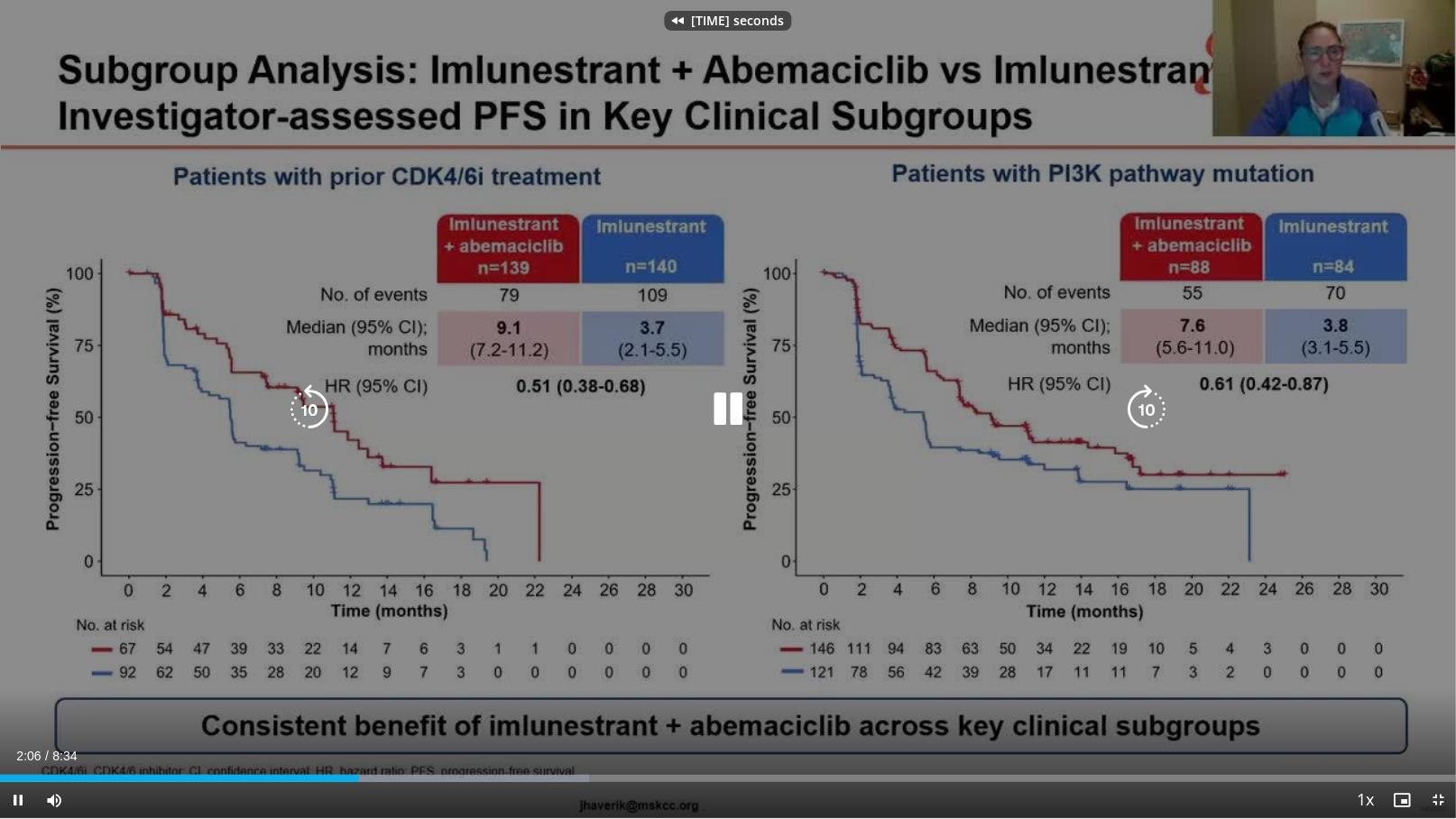 click at bounding box center [309, 410] 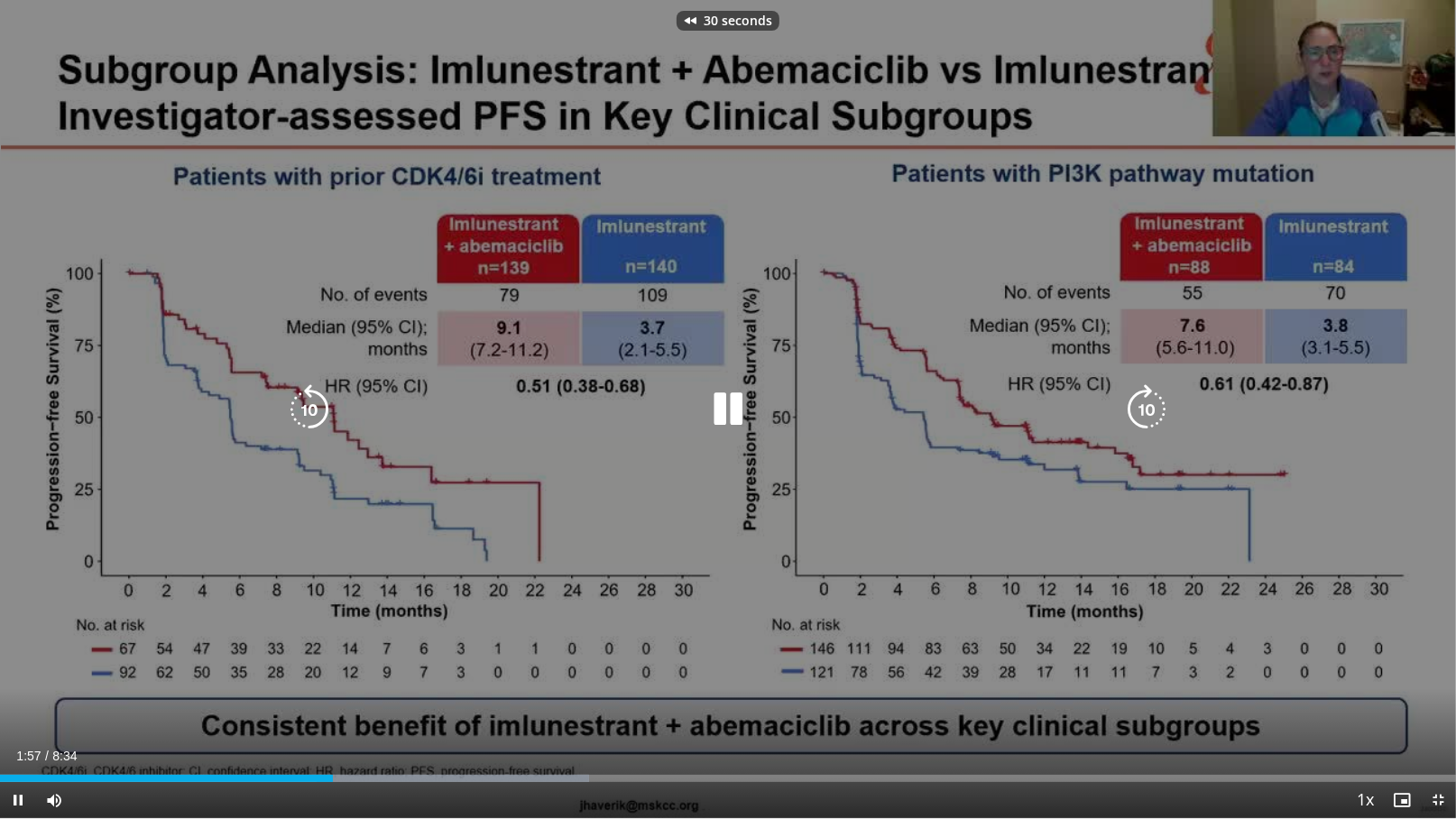 click at bounding box center [309, 410] 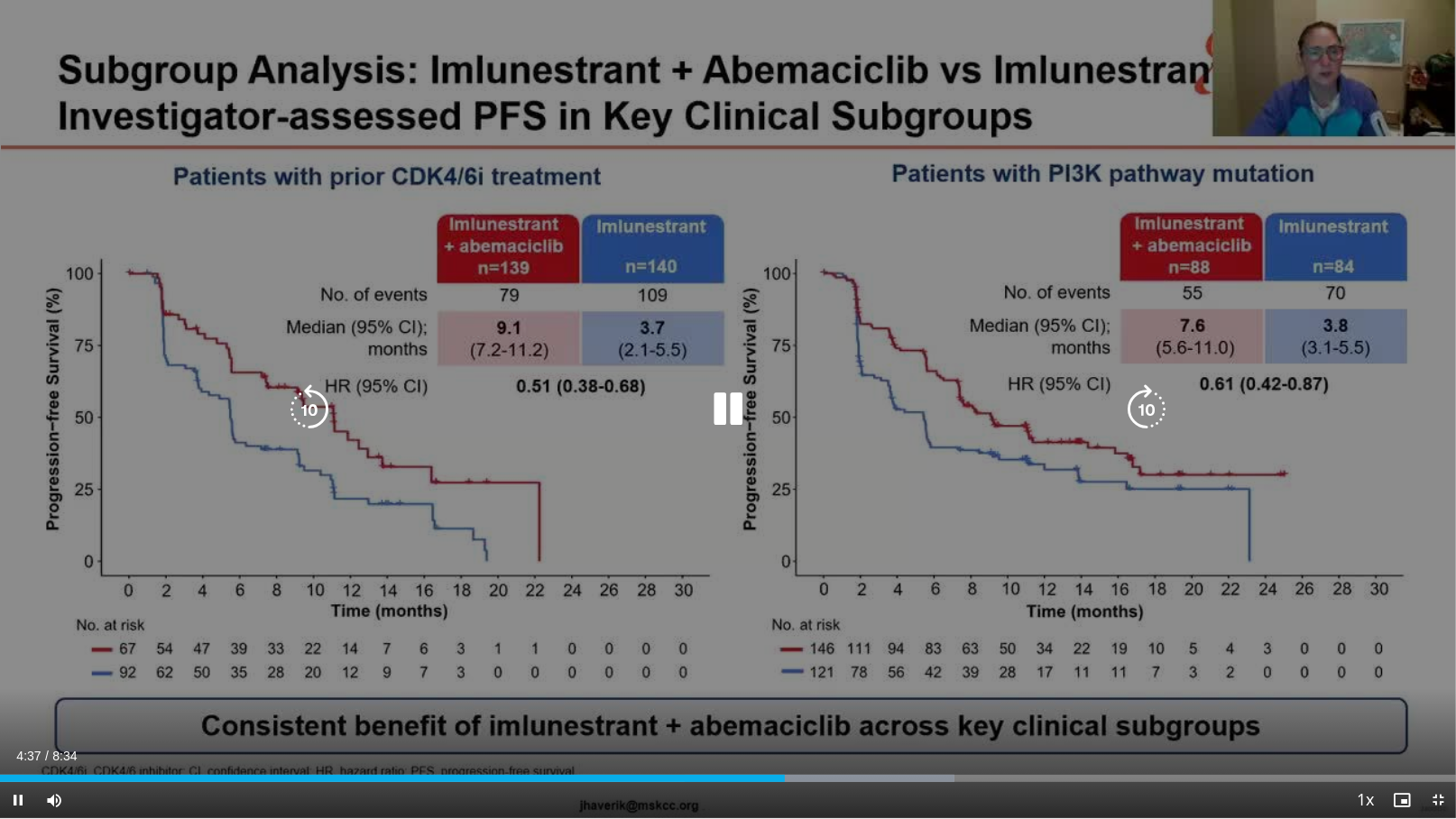click at bounding box center (728, 410) 